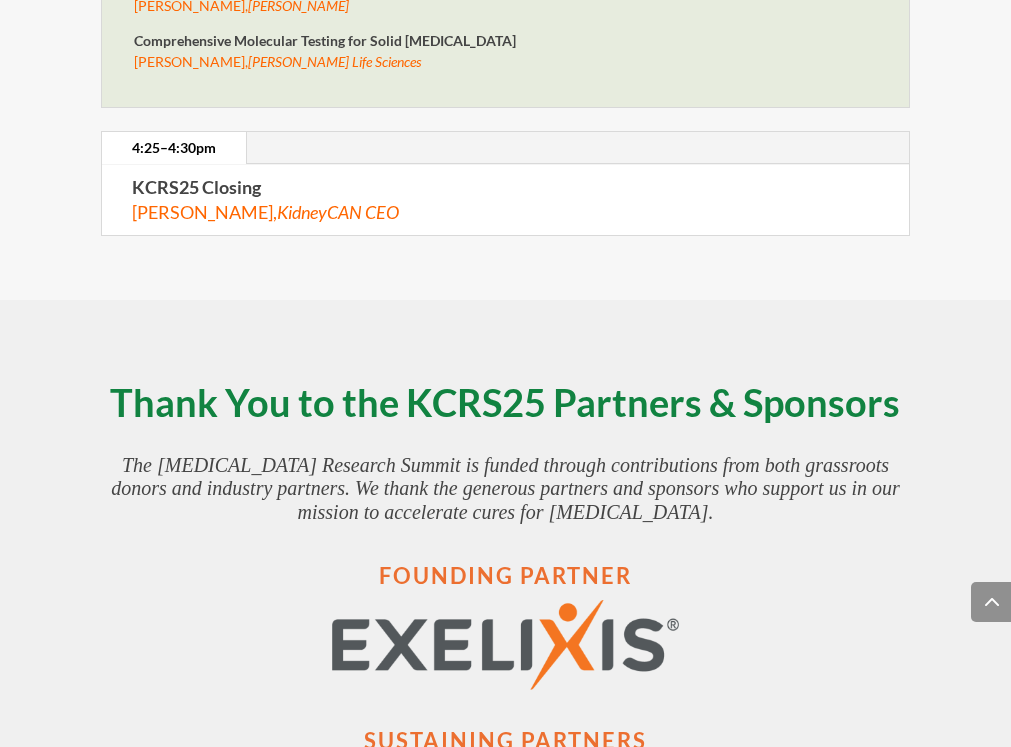 scroll, scrollTop: 9506, scrollLeft: 0, axis: vertical 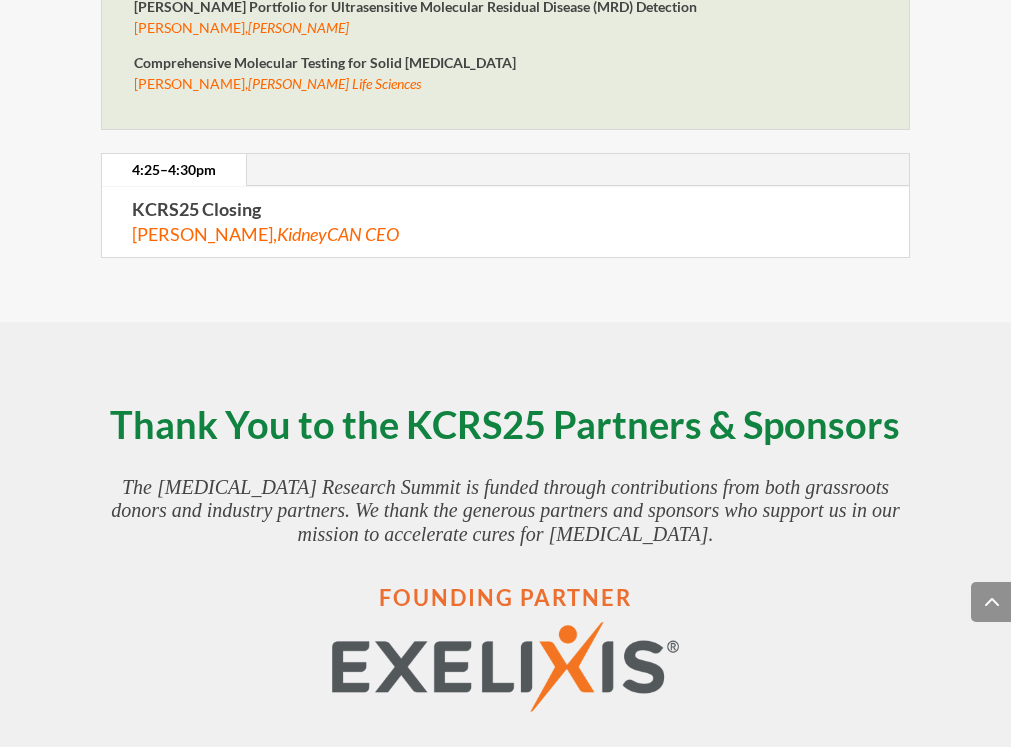 click on "KCRS25 Closing" at bounding box center (196, 209) 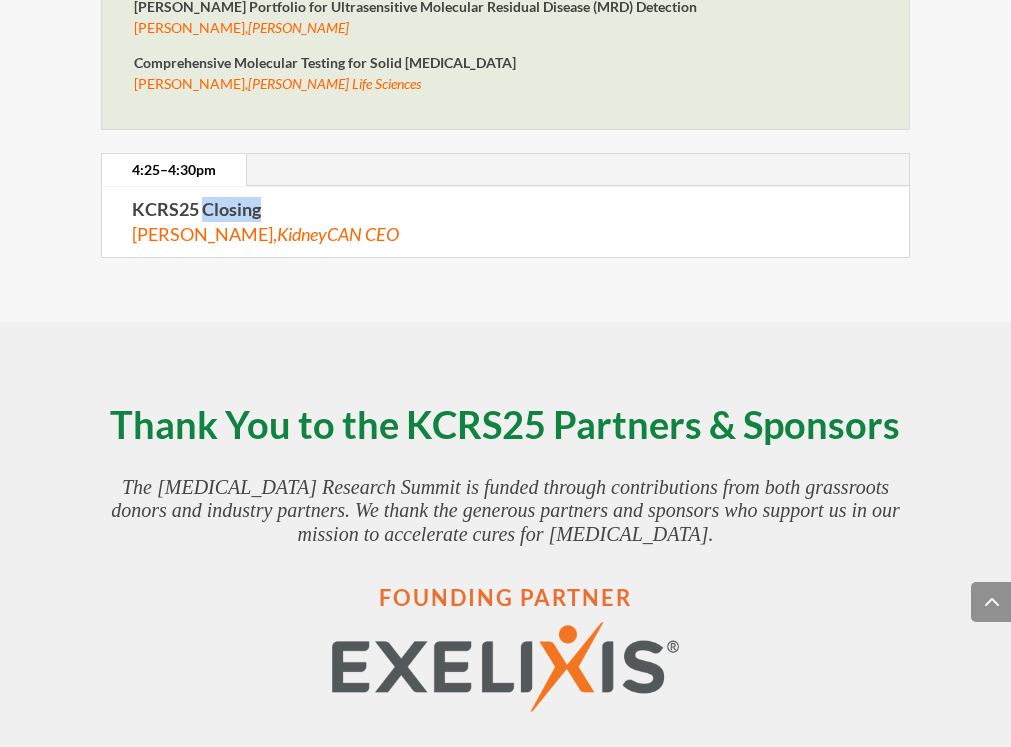 click on "KCRS25 Closing" at bounding box center (196, 209) 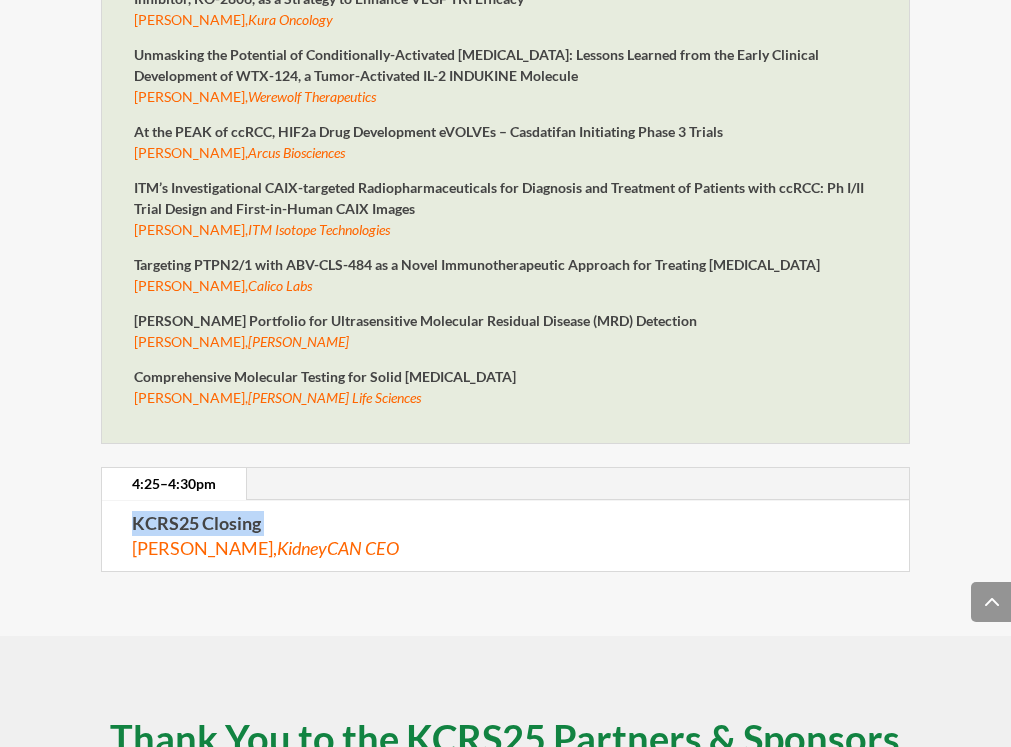 scroll, scrollTop: 9196, scrollLeft: 0, axis: vertical 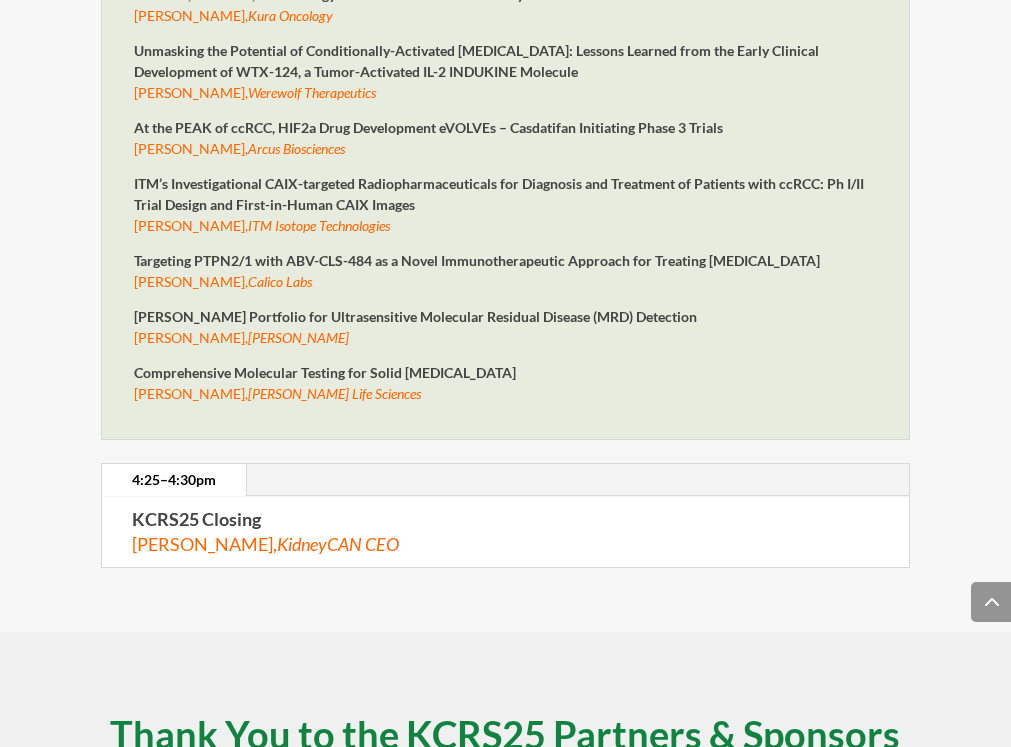 click on "[PERSON_NAME] Portfolio for Ultrasensitive Molecular Residual Disease (MRD) Detection" at bounding box center [415, 316] 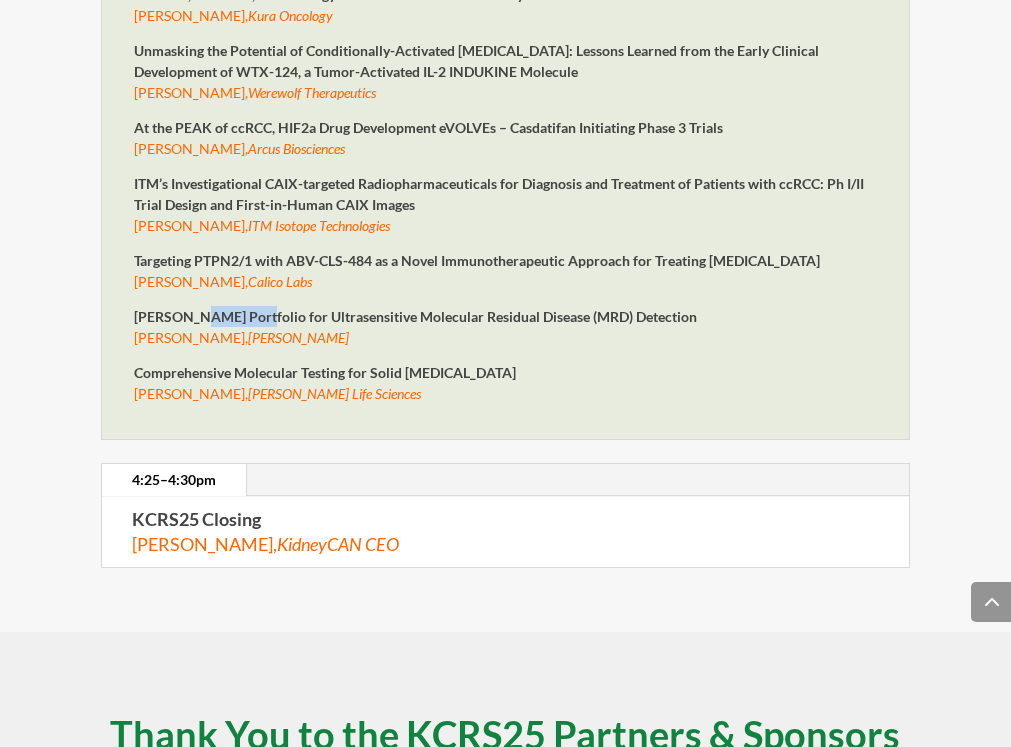 click on "[PERSON_NAME] Portfolio for Ultrasensitive Molecular Residual Disease (MRD) Detection" at bounding box center (415, 316) 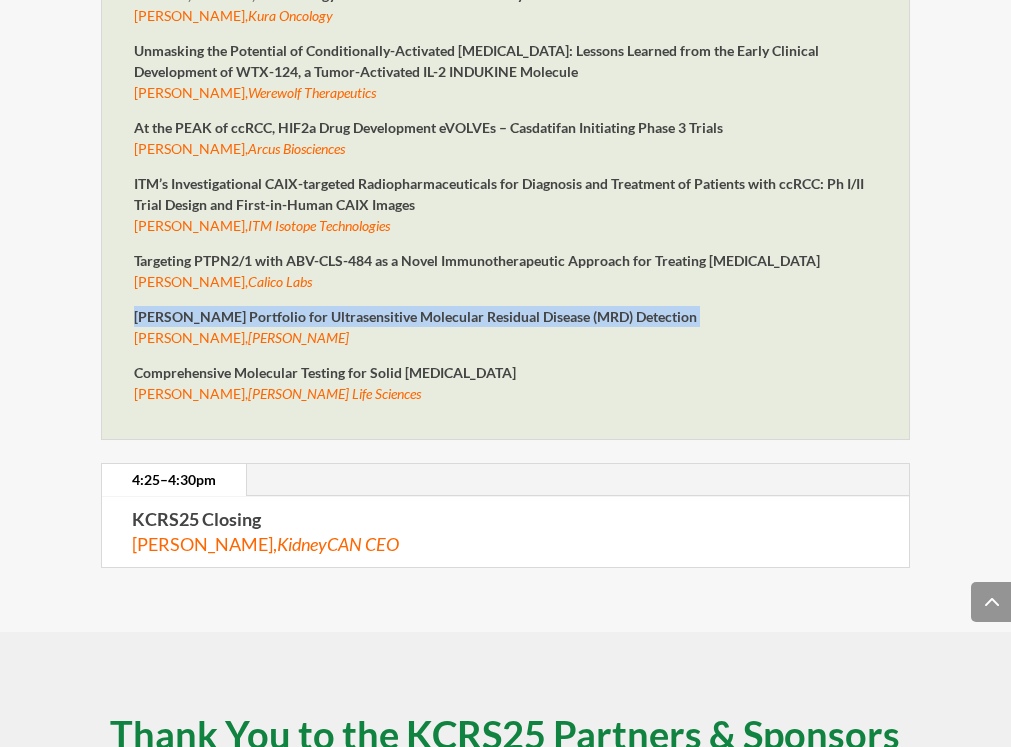 click on "[PERSON_NAME] Portfolio for Ultrasensitive Molecular Residual Disease (MRD) Detection" at bounding box center (415, 316) 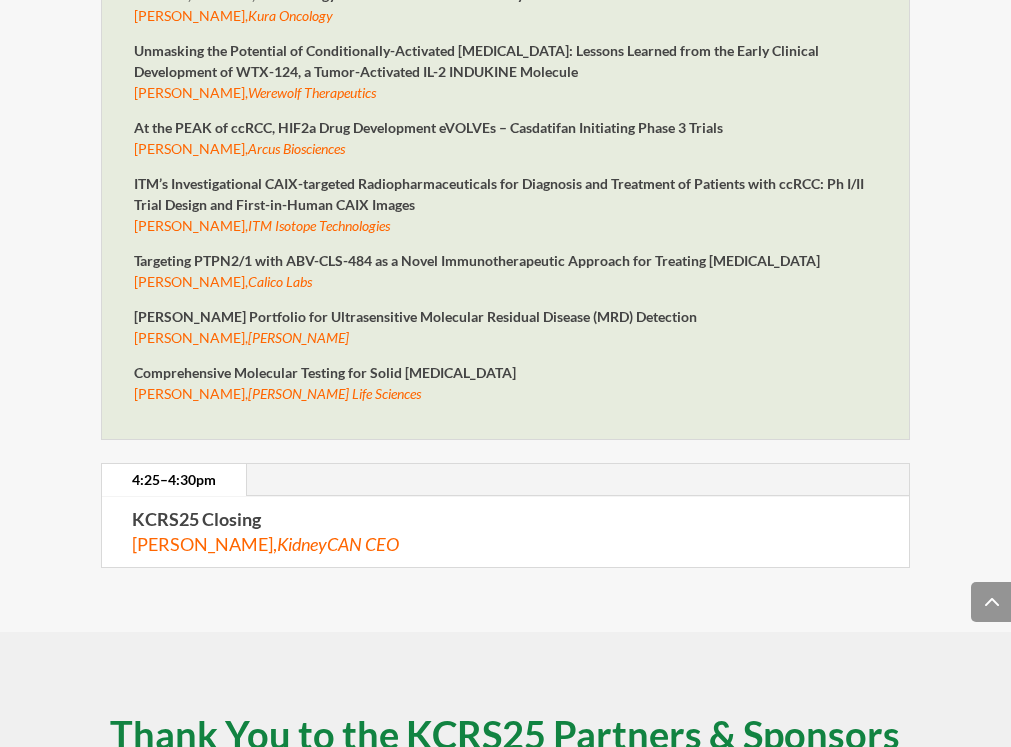 click on "[PERSON_NAME],  [PERSON_NAME]" at bounding box center [241, 337] 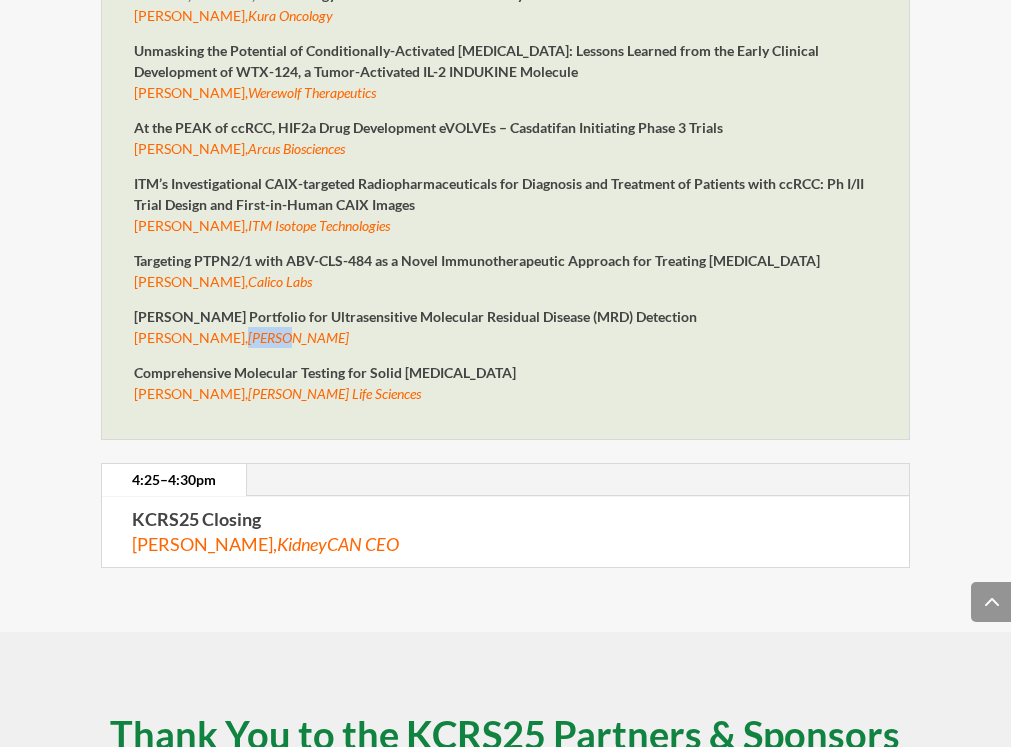 click on "[PERSON_NAME],  [PERSON_NAME]" at bounding box center (241, 337) 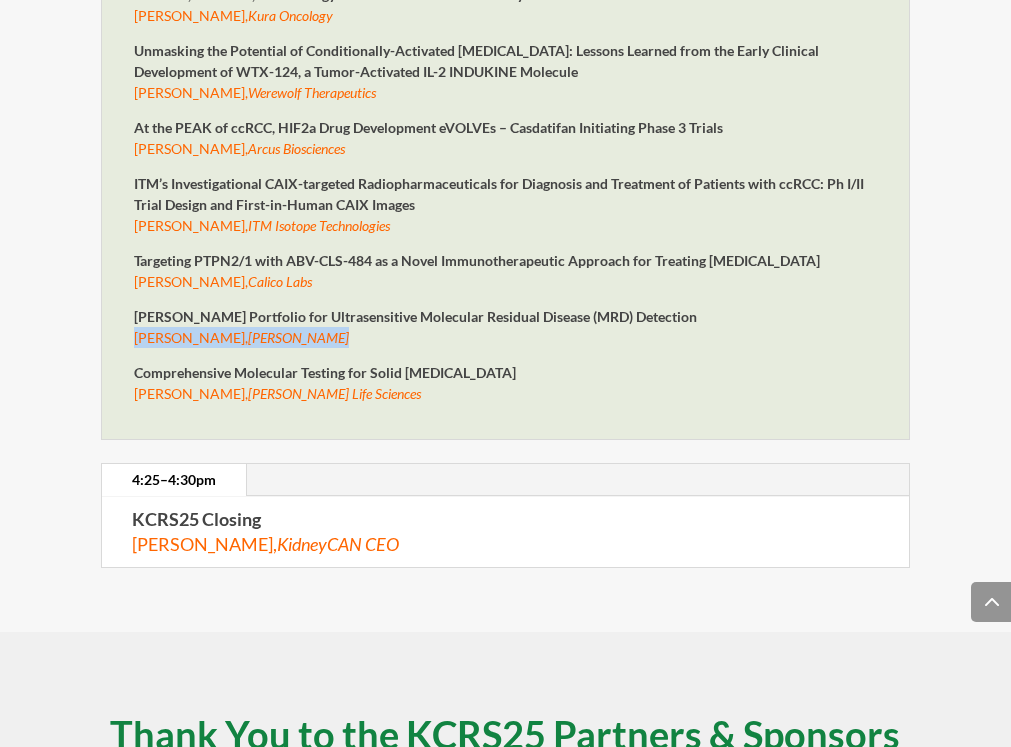 click on "[PERSON_NAME],  [PERSON_NAME]" at bounding box center [241, 337] 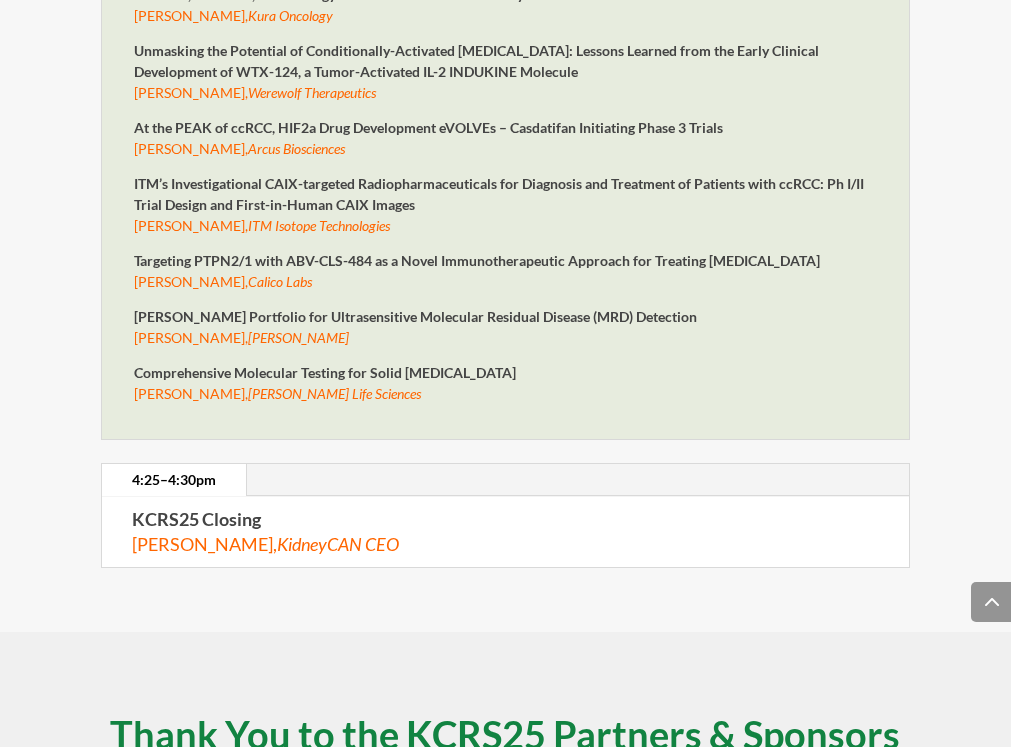 click on "[PERSON_NAME],  [PERSON_NAME]" at bounding box center (241, 337) 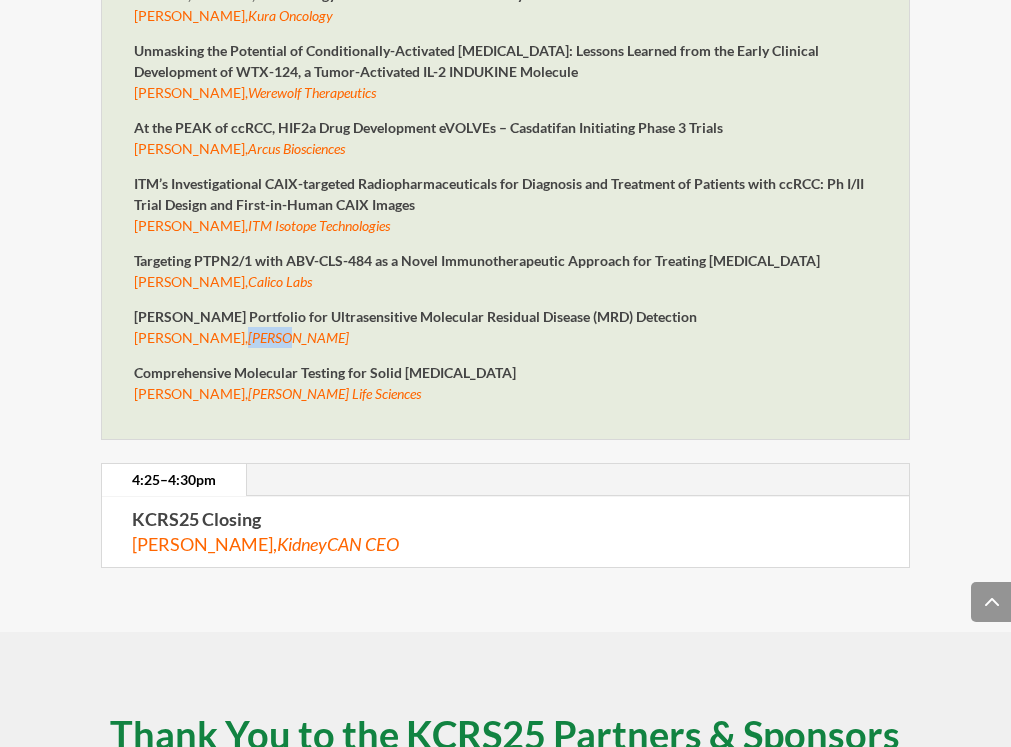 click on "Comprehensive Molecular Testing for Solid [MEDICAL_DATA]" at bounding box center (325, 372) 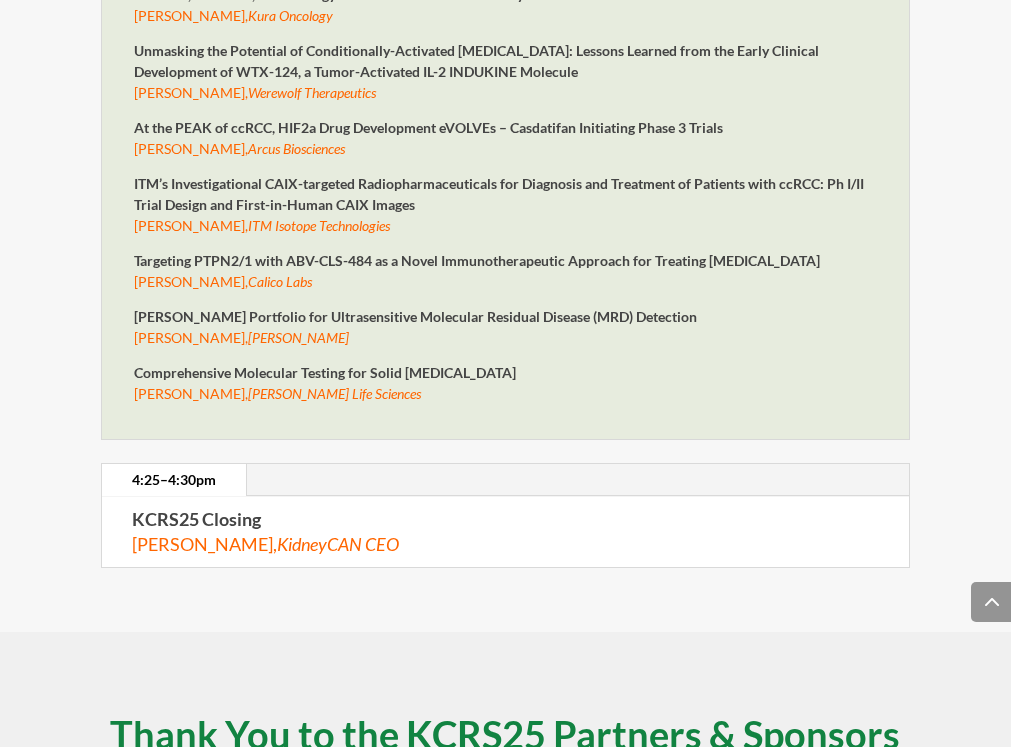click on "Comprehensive Molecular Testing for Solid [MEDICAL_DATA]" at bounding box center [325, 372] 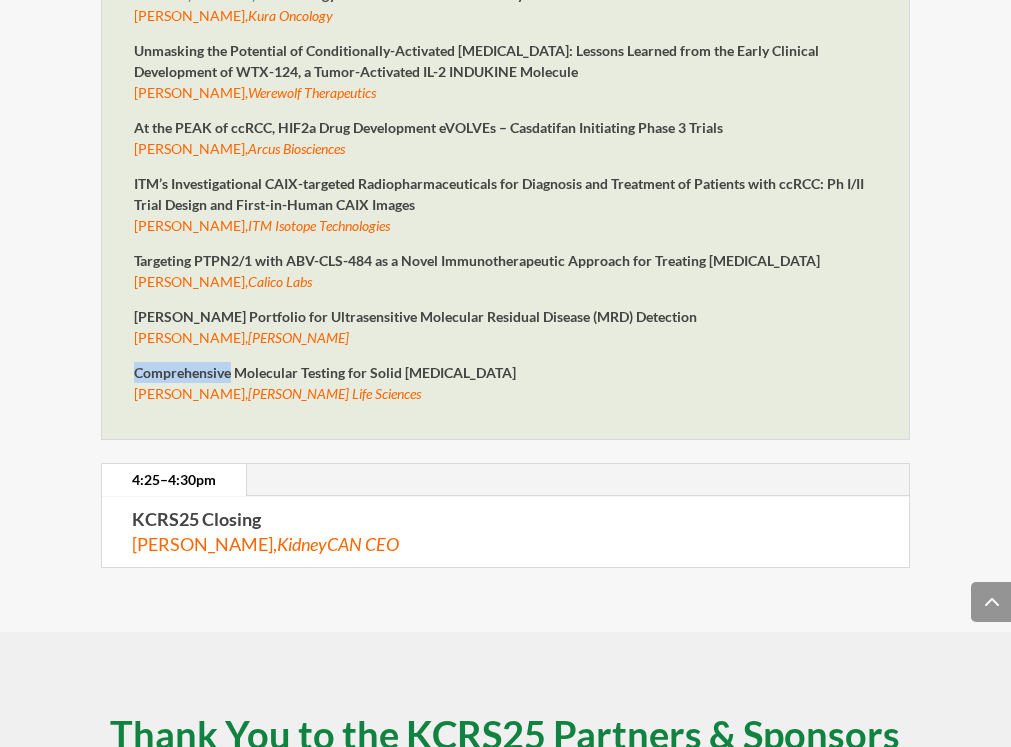 click on "Comprehensive Molecular Testing for Solid [MEDICAL_DATA]" at bounding box center (325, 372) 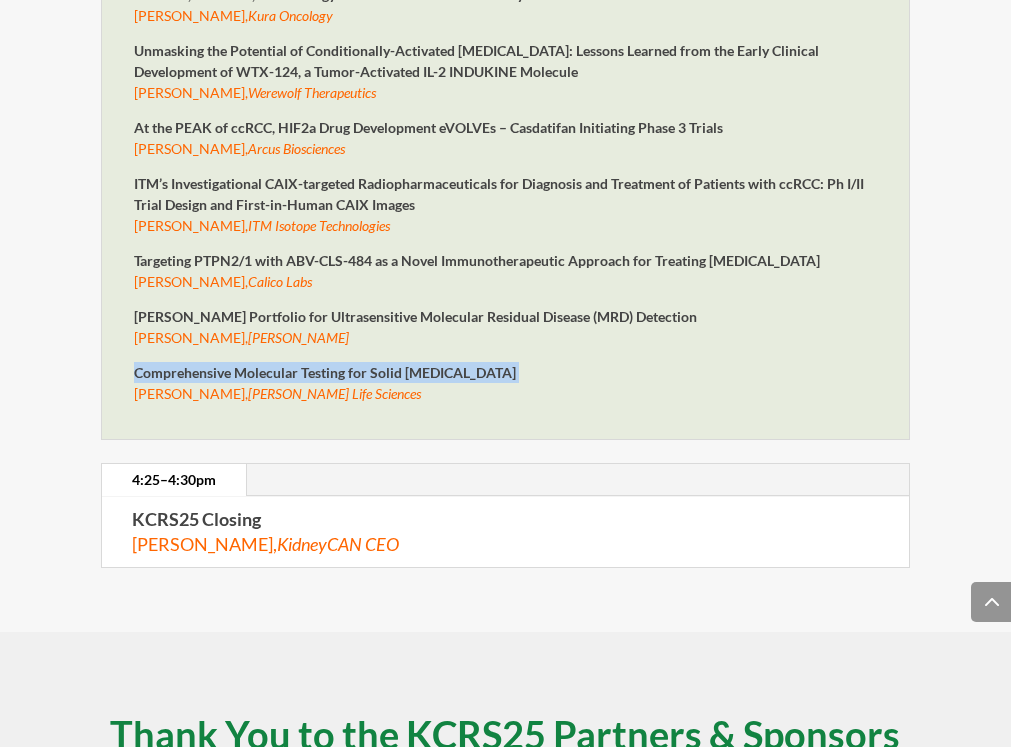 click on "[PERSON_NAME] Portfolio for Ultrasensitive Molecular Residual Disease (MRD) Detection" at bounding box center (415, 316) 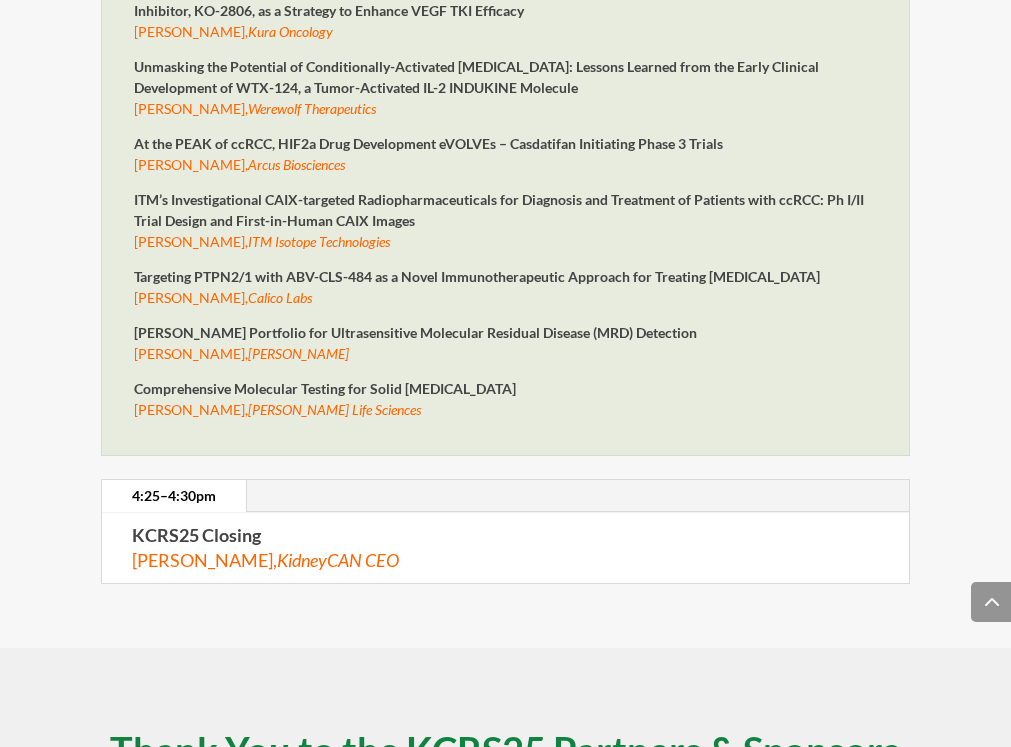 scroll, scrollTop: 9151, scrollLeft: 0, axis: vertical 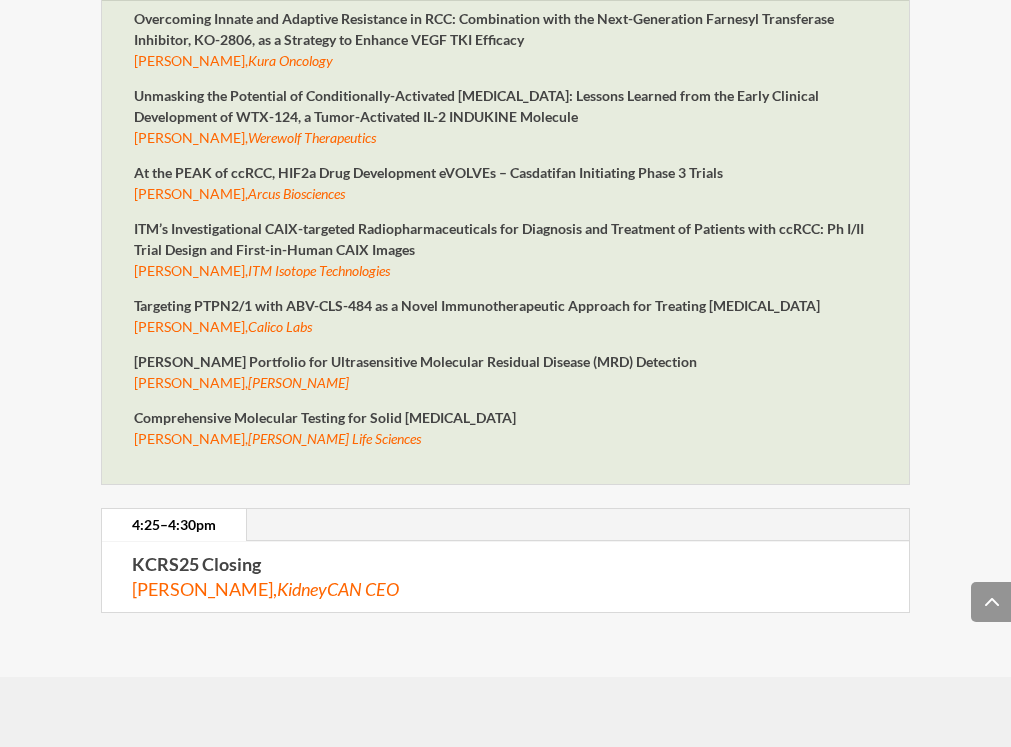 click on "[PERSON_NAME],  Calico Labs" at bounding box center (223, 326) 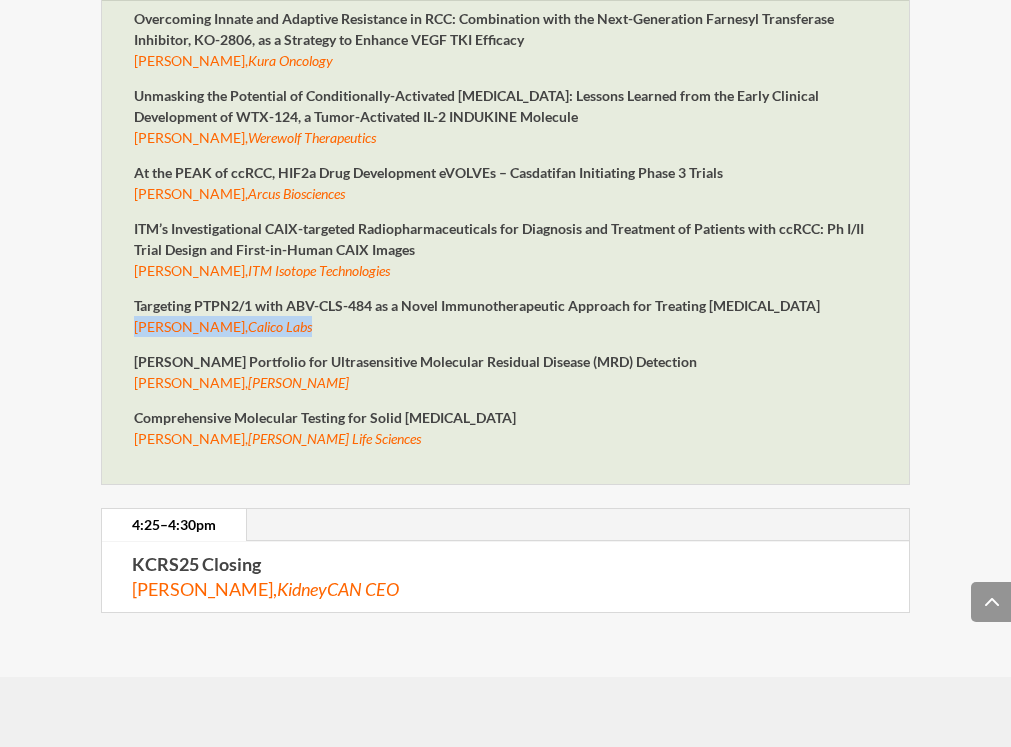 click on "[PERSON_NAME],  Calico Labs" at bounding box center [223, 326] 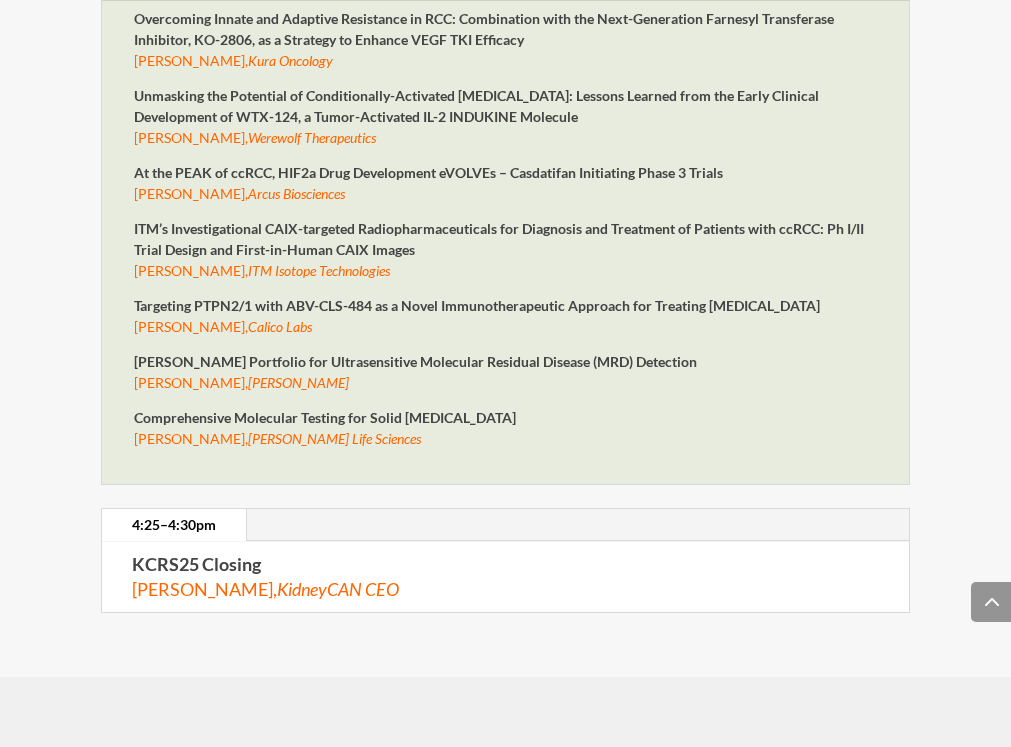 click on "[PERSON_NAME],  Calico Labs" at bounding box center (223, 326) 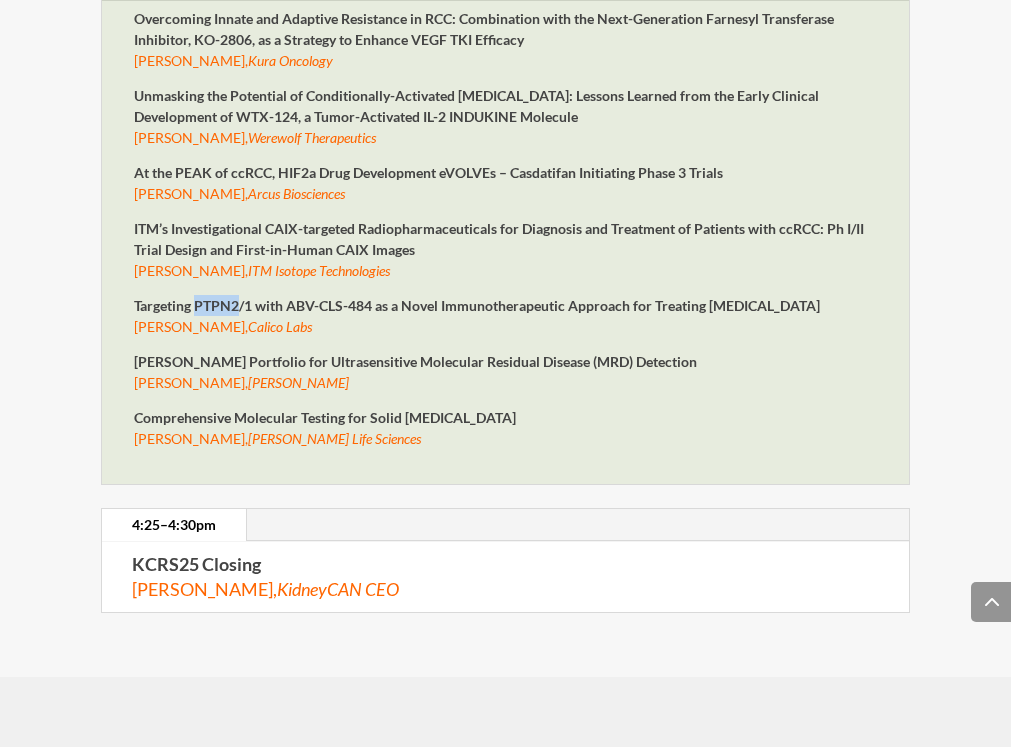 click on "Targeting PTPN2/1 with ABV-CLS-484 as a Novel Immunotherapeutic Approach for Treating [MEDICAL_DATA]" at bounding box center (477, 305) 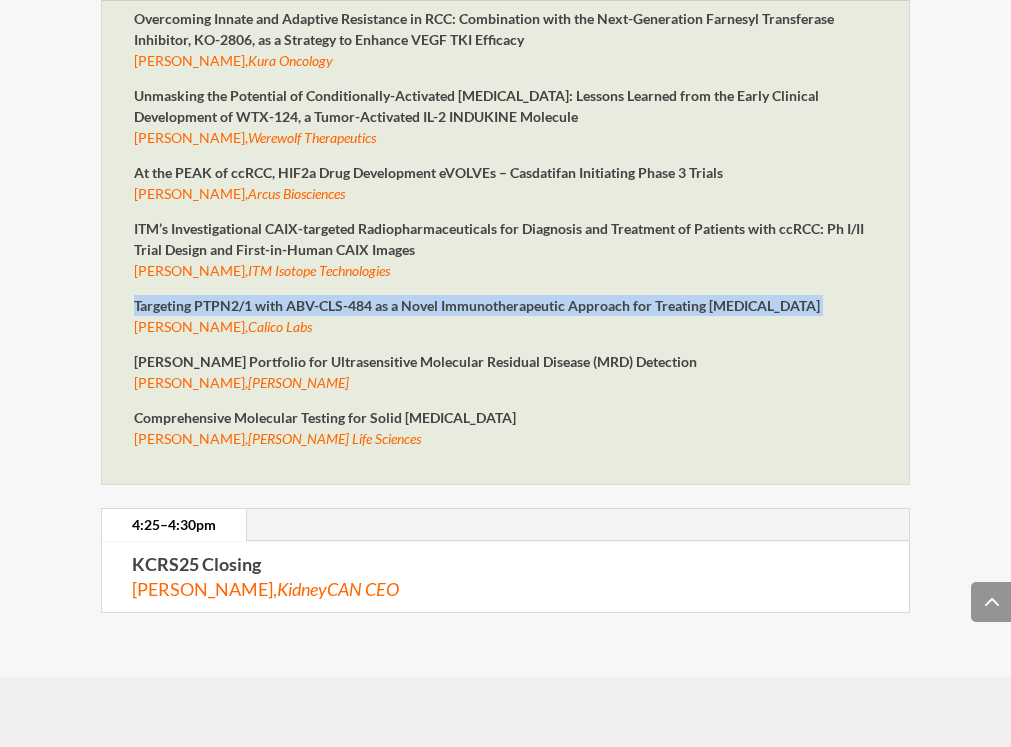 click on "Targeting PTPN2/1 with ABV-CLS-484 as a Novel Immunotherapeutic Approach for Treating [MEDICAL_DATA]" at bounding box center (477, 305) 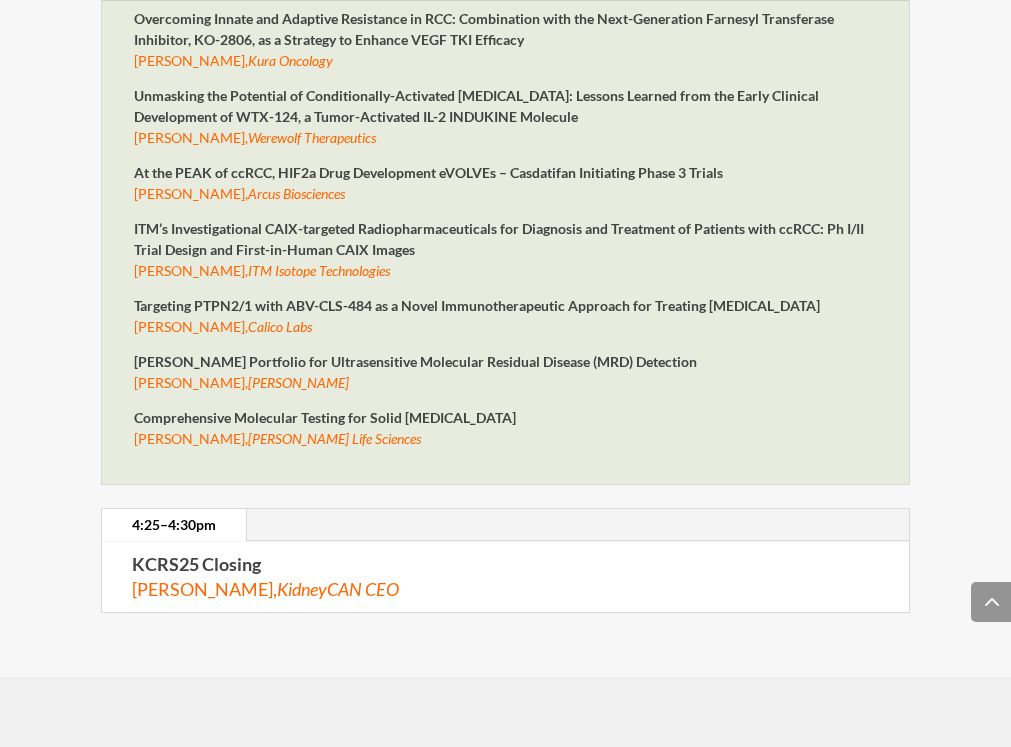 click on "Targeting PTPN2/1 with ABV-CLS-484 as a Novel Immunotherapeutic Approach for Treating [MEDICAL_DATA]" at bounding box center (477, 305) 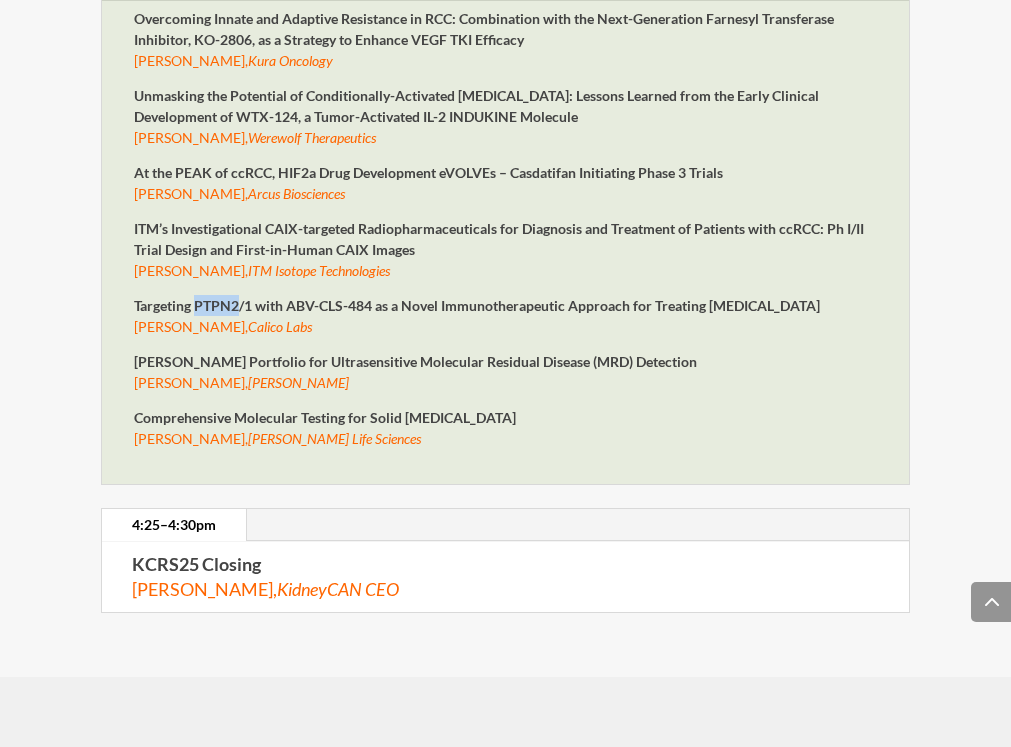click on "Targeting PTPN2/1 with ABV-CLS-484 as a Novel Immunotherapeutic Approach for Treating [MEDICAL_DATA]" at bounding box center [477, 305] 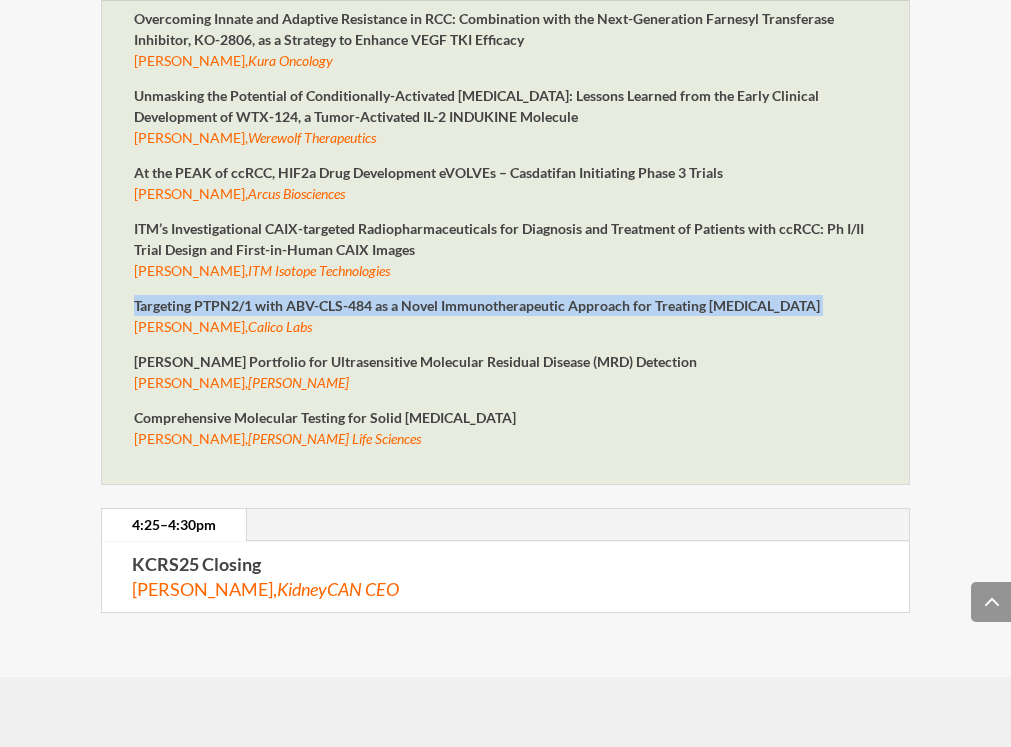 click on "ITM’s Investigational CAIX-targeted Radiopharmaceuticals for Diagnosis and Treatment of Patients with ccRCC: Ph I/II Trial Design and First-in-Human CAIX Images [PERSON_NAME],  ITM Isotope Technologies" at bounding box center (505, 256) 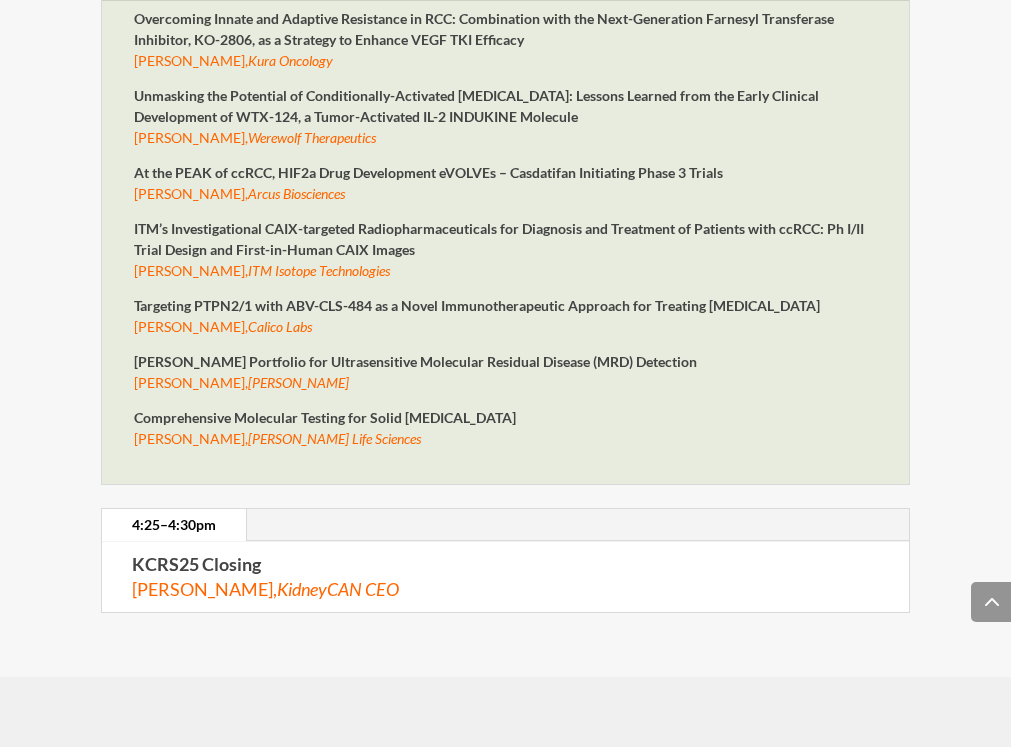 click on "ITM’s Investigational CAIX-targeted Radiopharmaceuticals for Diagnosis and Treatment of Patients with ccRCC: Ph I/II Trial Design and First-in-Human CAIX Images [PERSON_NAME],  ITM Isotope Technologies" at bounding box center [505, 256] 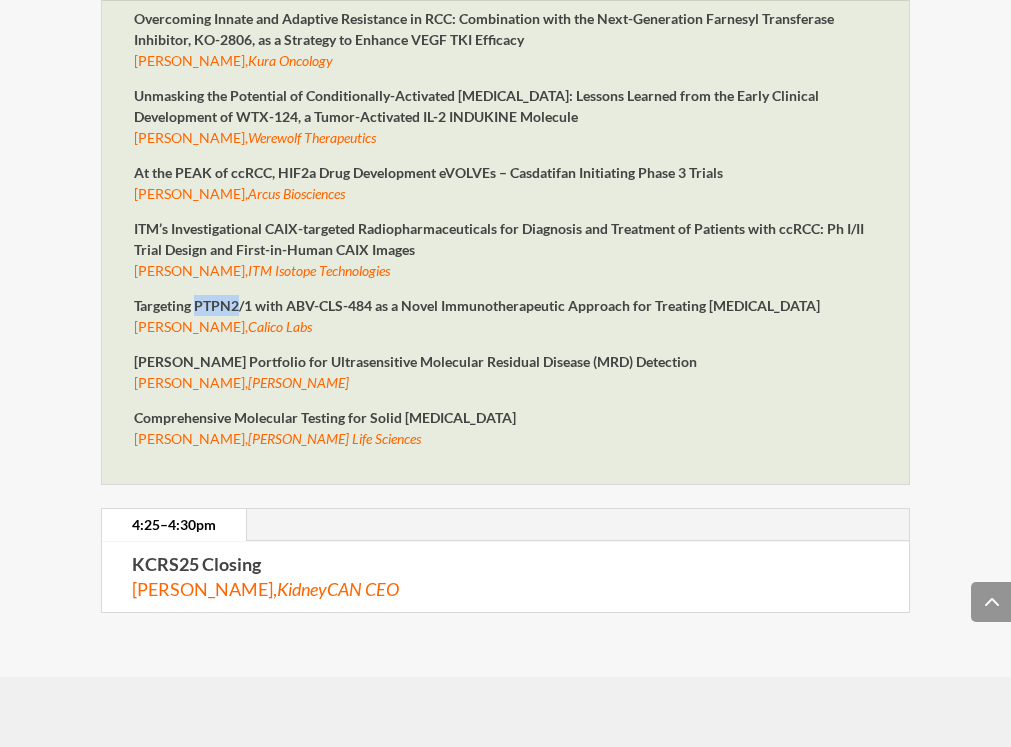 click on "Targeting PTPN2/1 with ABV-CLS-484 as a Novel Immunotherapeutic Approach for Treating [MEDICAL_DATA]" at bounding box center (477, 305) 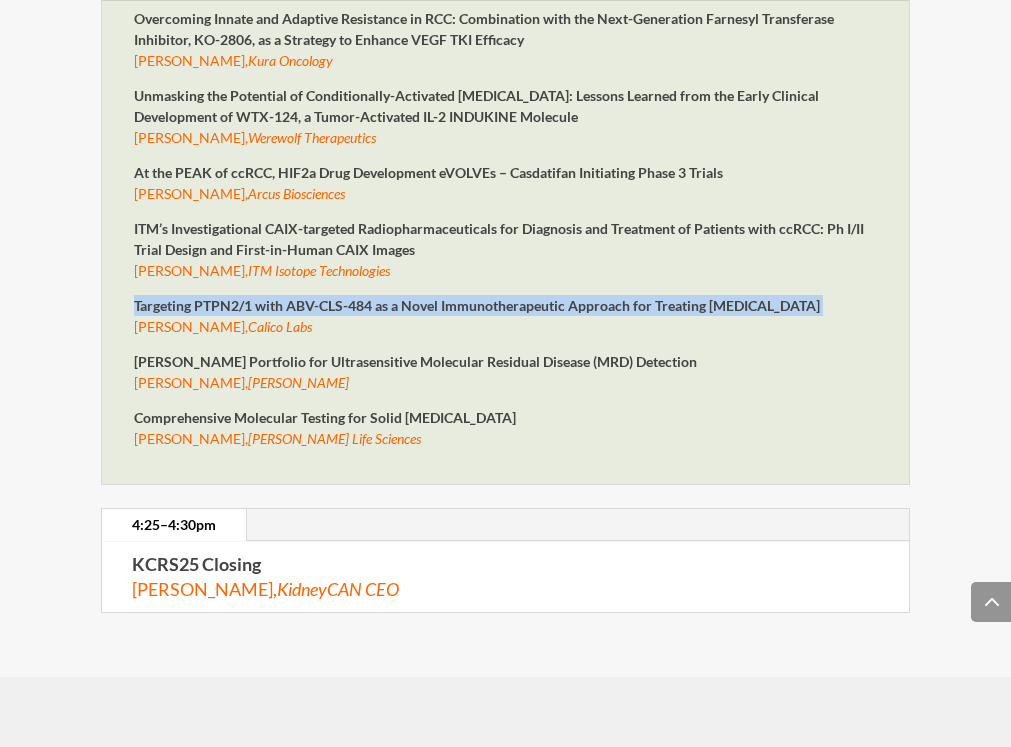 click on "Calico Labs" at bounding box center [280, 326] 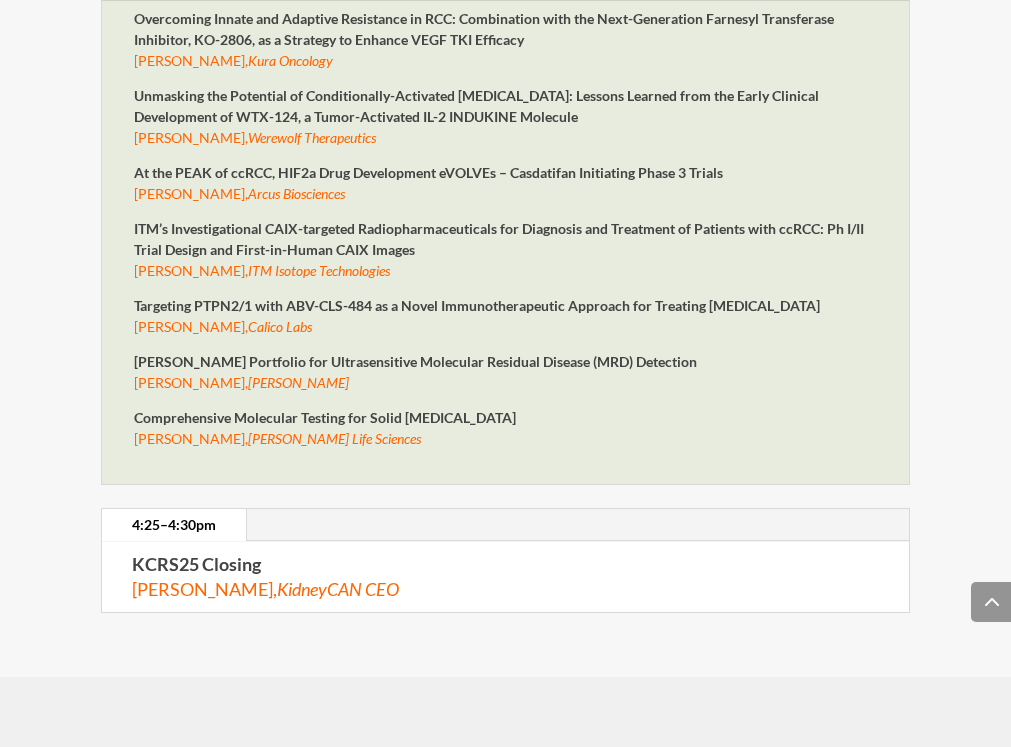 click on "Targeting PTPN2/1 with ABV-CLS-484 as a Novel Immunotherapeutic Approach for Treating [MEDICAL_DATA]" at bounding box center [477, 305] 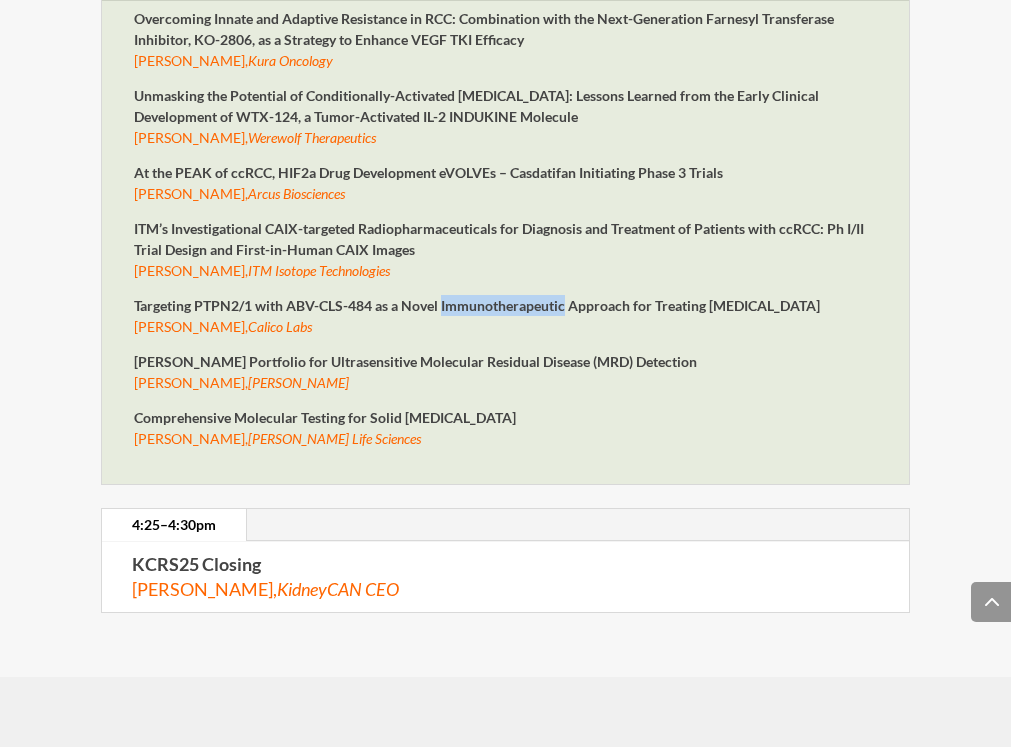 click on "Targeting PTPN2/1 with ABV-CLS-484 as a Novel Immunotherapeutic Approach for Treating [MEDICAL_DATA]" at bounding box center (477, 305) 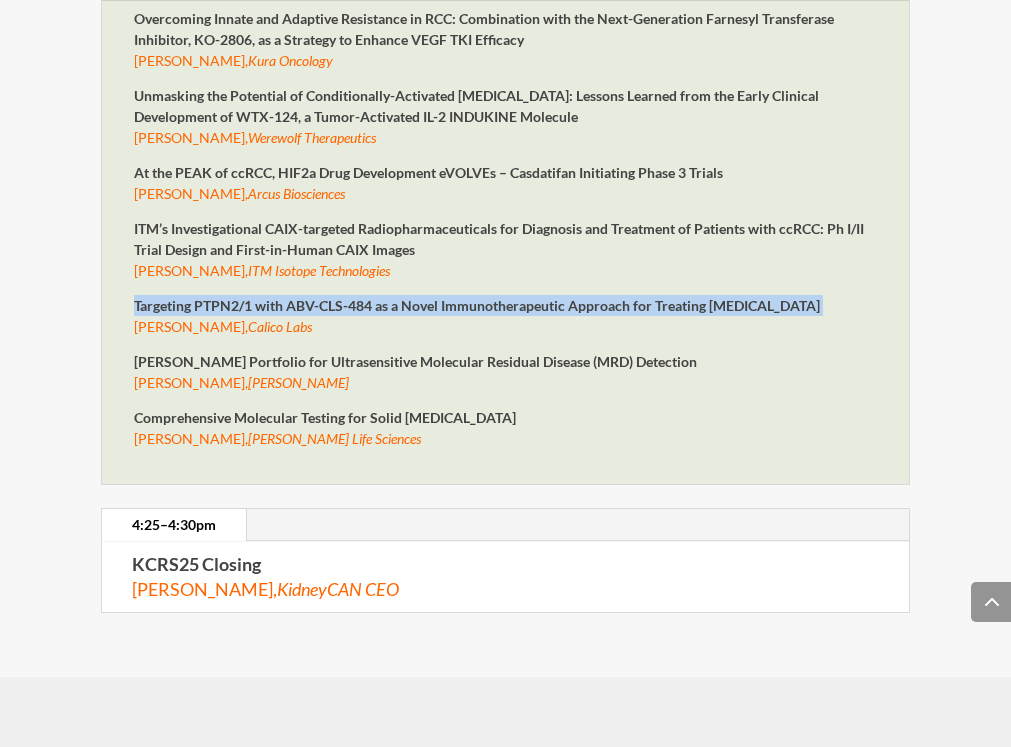 click on "Targeting PTPN2/1 with ABV-CLS-484 as a Novel Immunotherapeutic Approach for Treating [MEDICAL_DATA]" at bounding box center (477, 305) 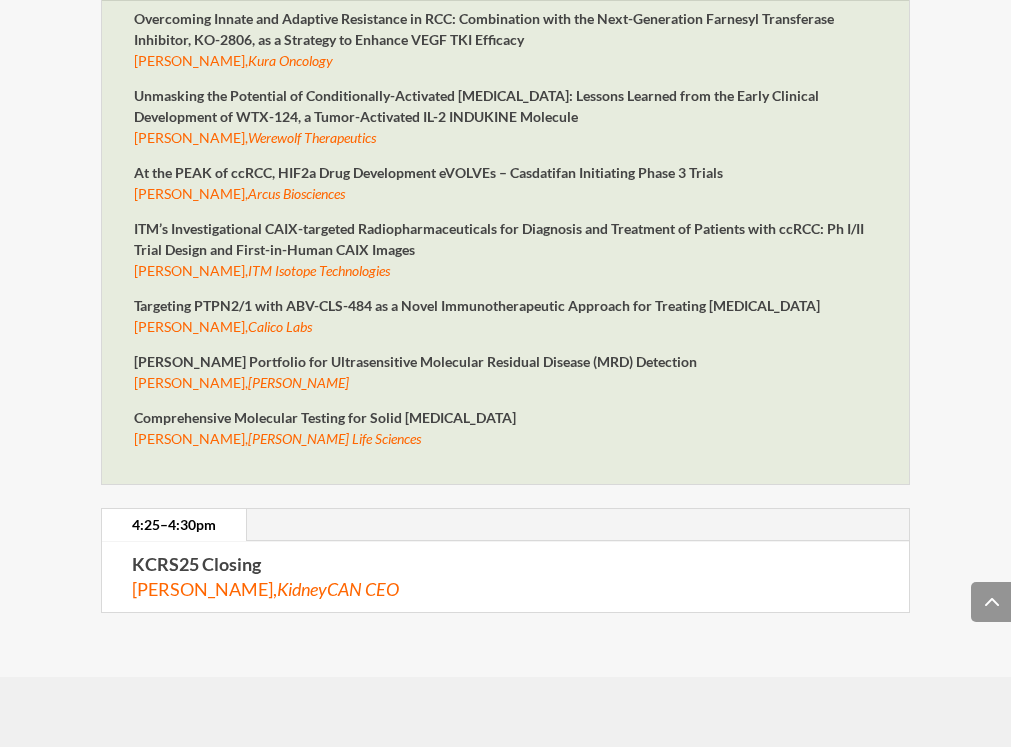 click on "Targeting PTPN2/1 with ABV-CLS-484 as a Novel Immunotherapeutic Approach for Treating [MEDICAL_DATA]" at bounding box center [477, 305] 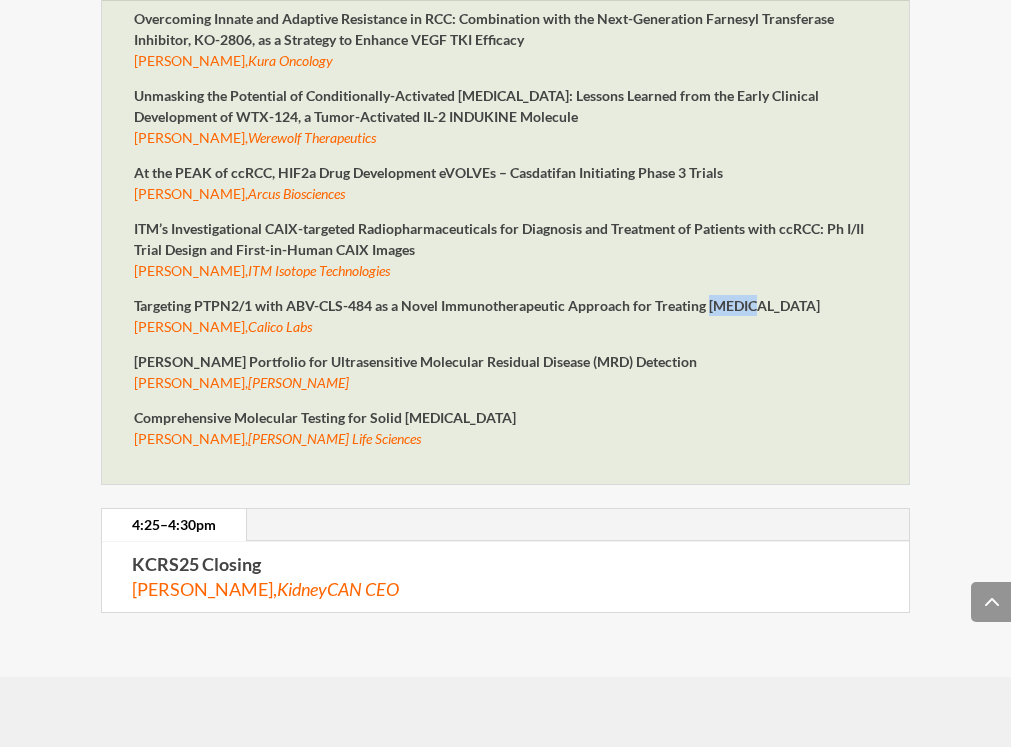 click on "Targeting PTPN2/1 with ABV-CLS-484 as a Novel Immunotherapeutic Approach for Treating [MEDICAL_DATA]" at bounding box center (477, 305) 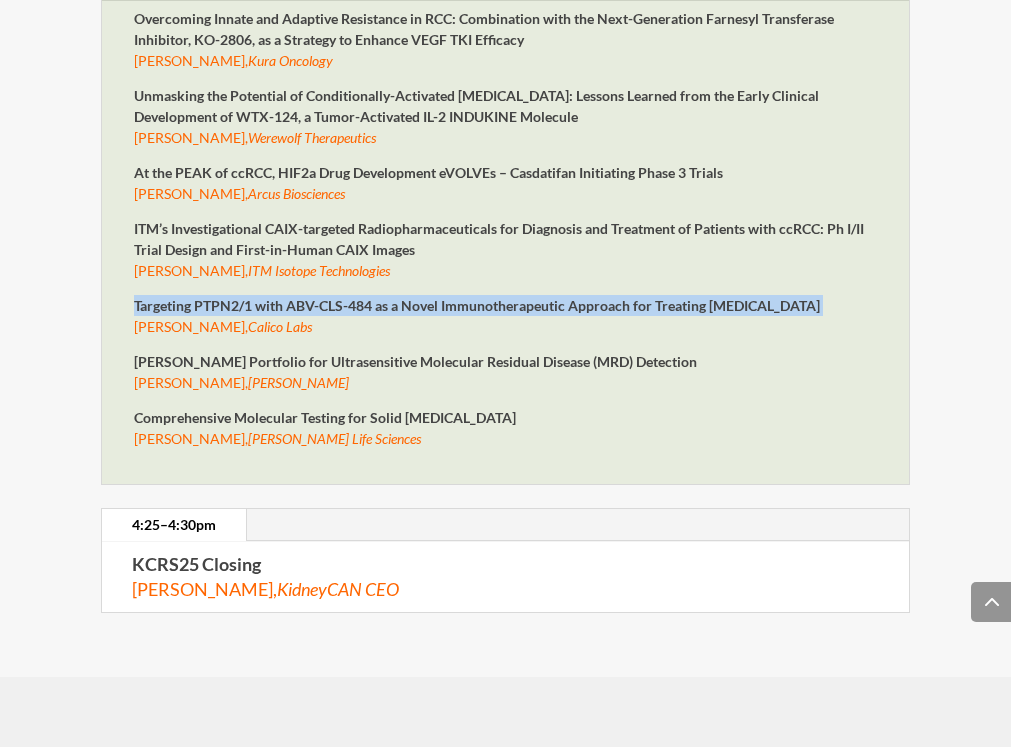 click on "Targeting PTPN2/1 with ABV-CLS-484 as a Novel Immunotherapeutic Approach for Treating [MEDICAL_DATA]" at bounding box center [477, 305] 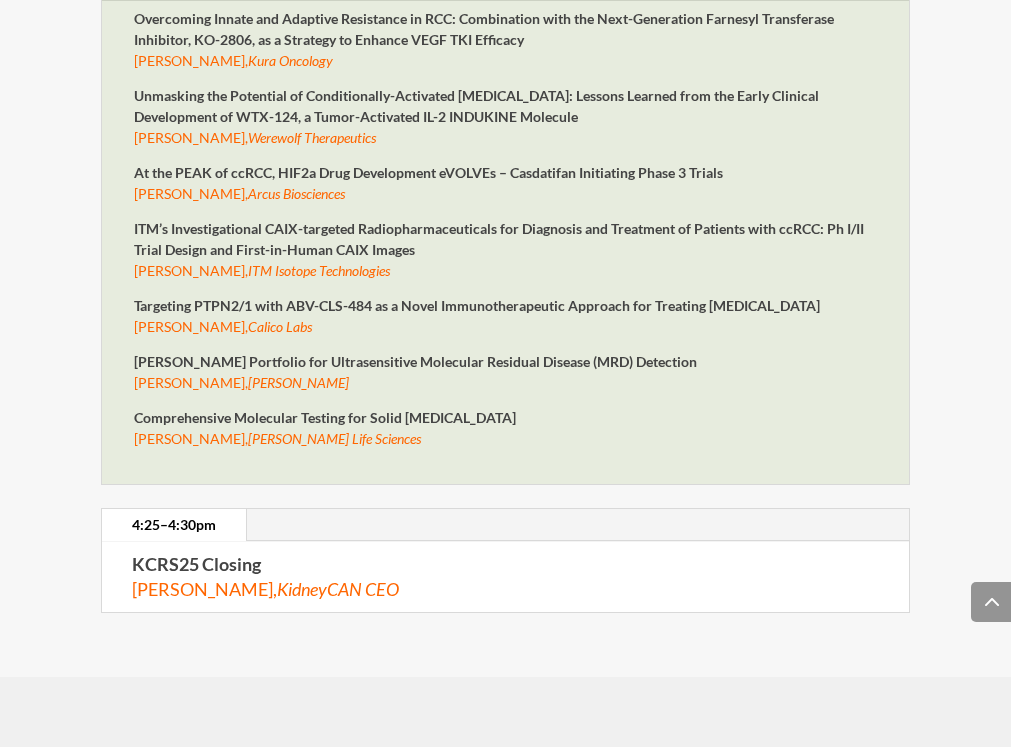 click on "Targeting PTPN2/1 with ABV-CLS-484 as a Novel Immunotherapeutic Approach for Treating [MEDICAL_DATA] [PERSON_NAME],  Calico Labs" at bounding box center (505, 323) 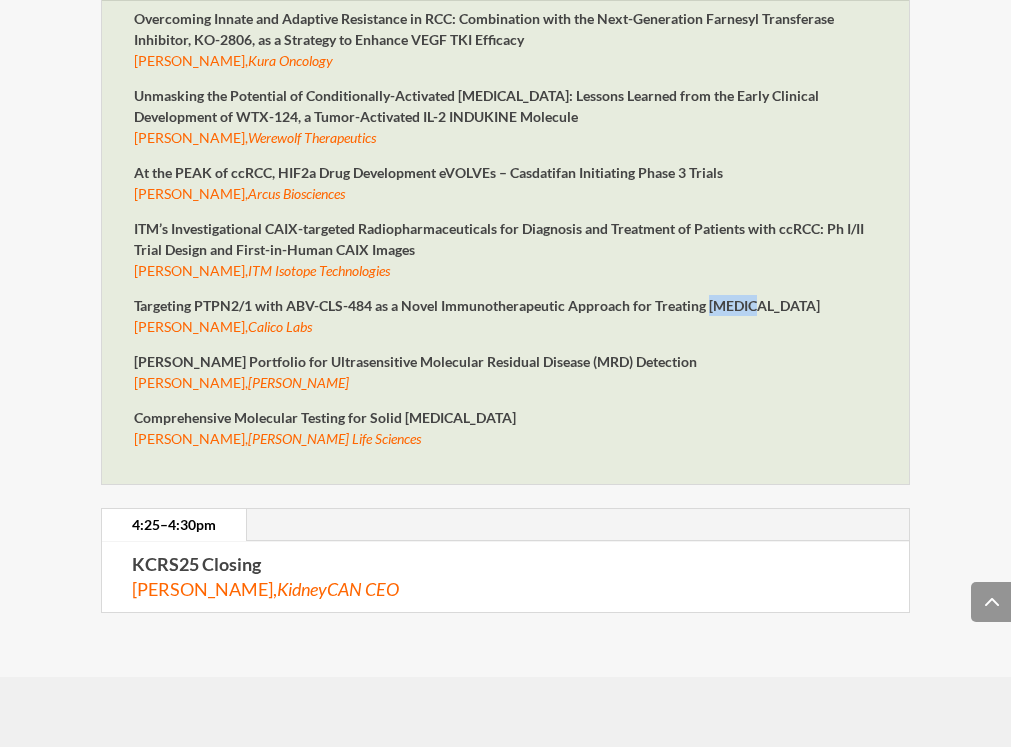 click on "Targeting PTPN2/1 with ABV-CLS-484 as a Novel Immunotherapeutic Approach for Treating [MEDICAL_DATA]" at bounding box center [477, 305] 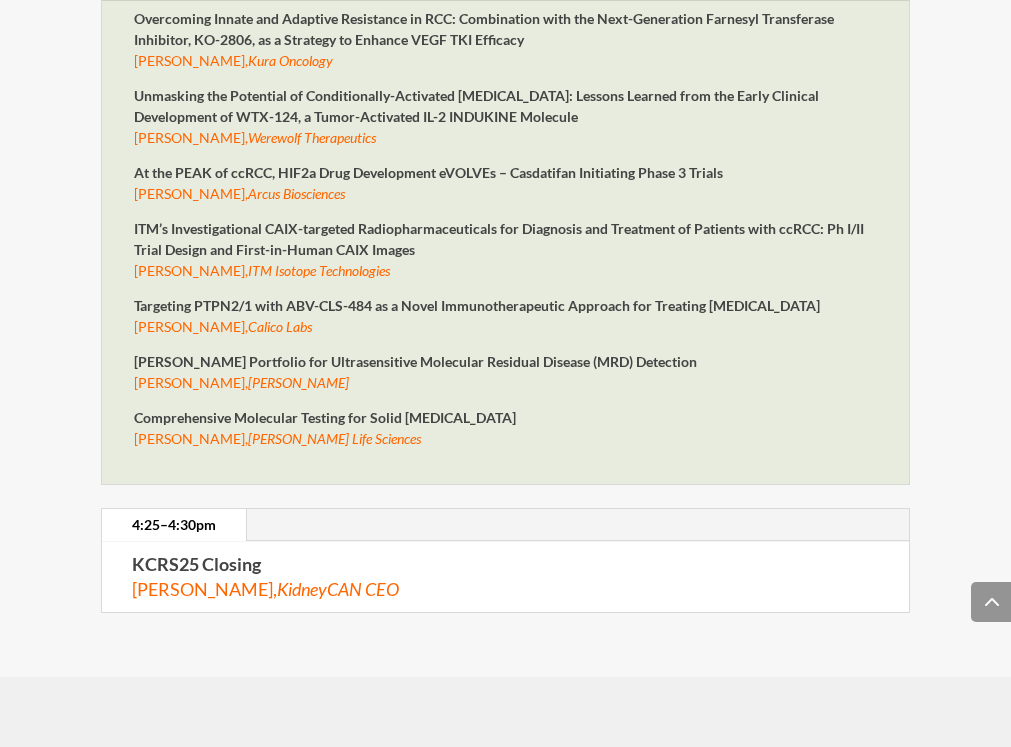 click on "[PERSON_NAME] Portfolio for Ultrasensitive Molecular Residual Disease (MRD) Detection" at bounding box center [415, 361] 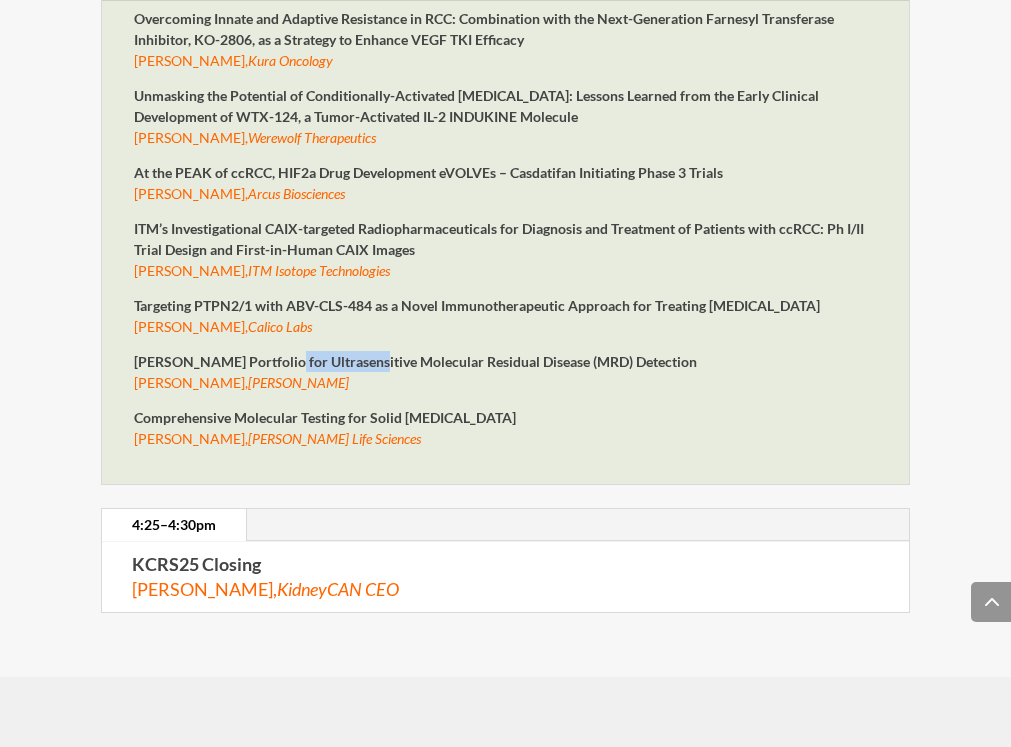 click on "[PERSON_NAME] Portfolio for Ultrasensitive Molecular Residual Disease (MRD) Detection" at bounding box center [415, 361] 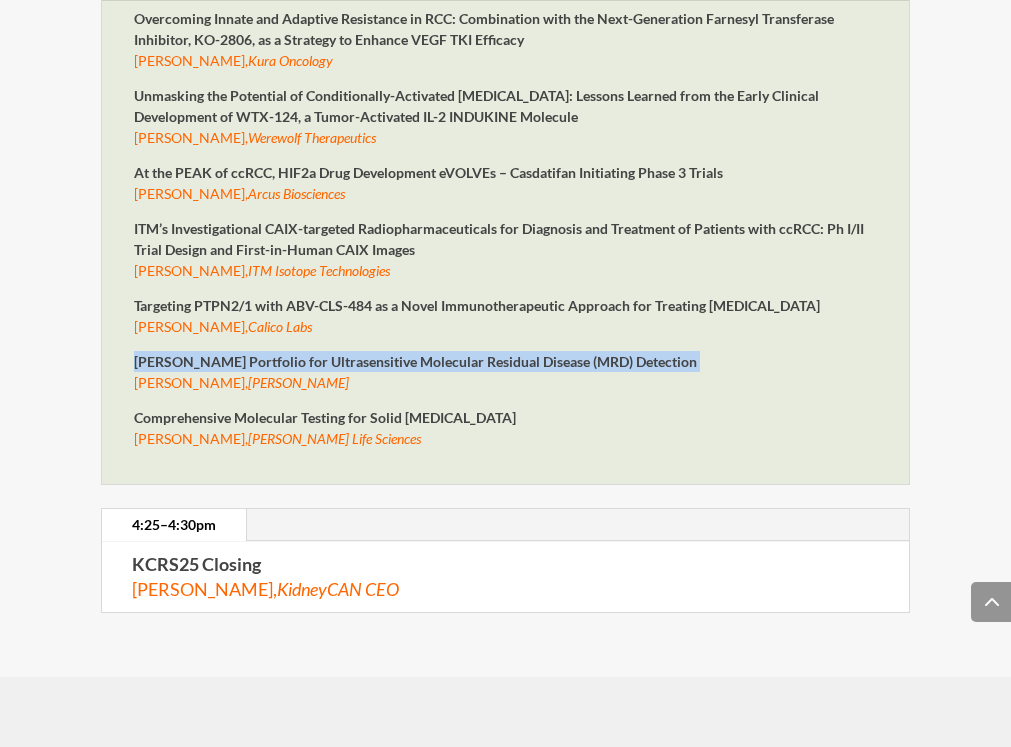 click on "[PERSON_NAME] Portfolio for Ultrasensitive Molecular Residual Disease (MRD) Detection" at bounding box center [415, 361] 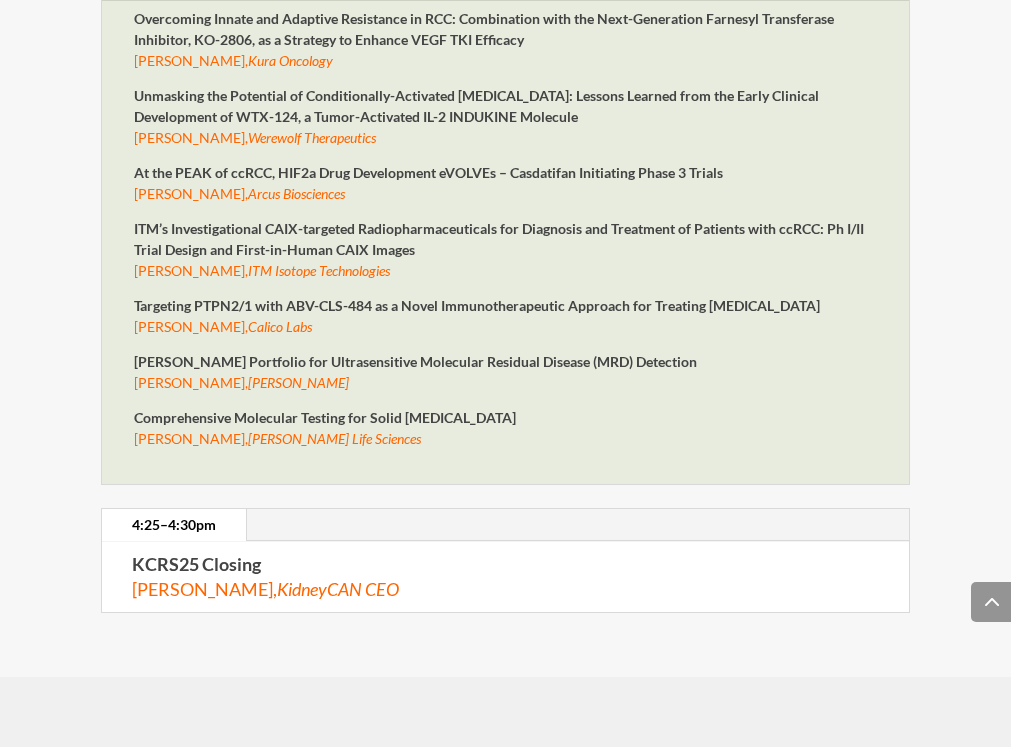 click on "Targeting PTPN2/1 with ABV-CLS-484 as a Novel Immunotherapeutic Approach for Treating [MEDICAL_DATA]" at bounding box center (477, 305) 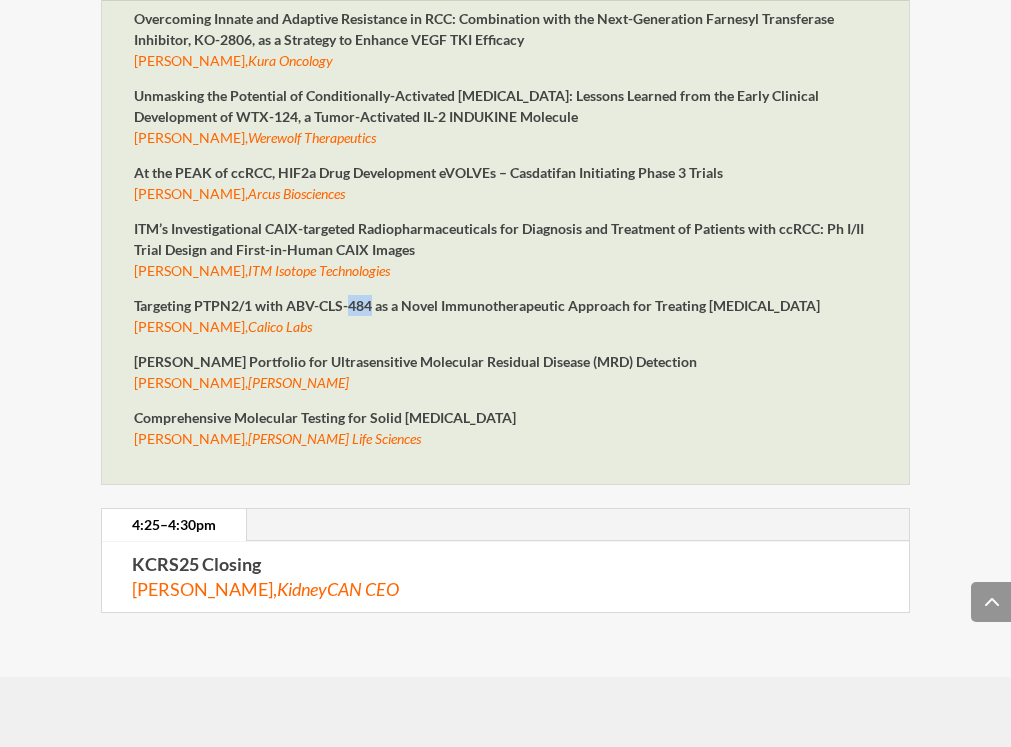 click on "Targeting PTPN2/1 with ABV-CLS-484 as a Novel Immunotherapeutic Approach for Treating [MEDICAL_DATA]" at bounding box center (477, 305) 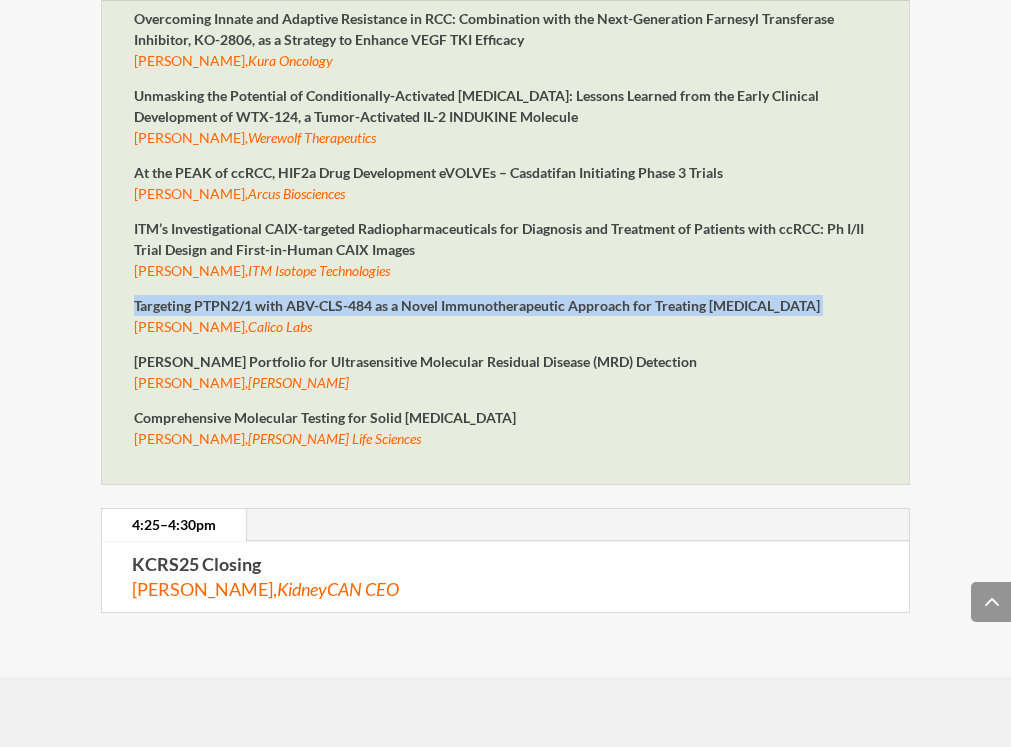 click on "Targeting PTPN2/1 with ABV-CLS-484 as a Novel Immunotherapeutic Approach for Treating [MEDICAL_DATA]" at bounding box center (477, 305) 